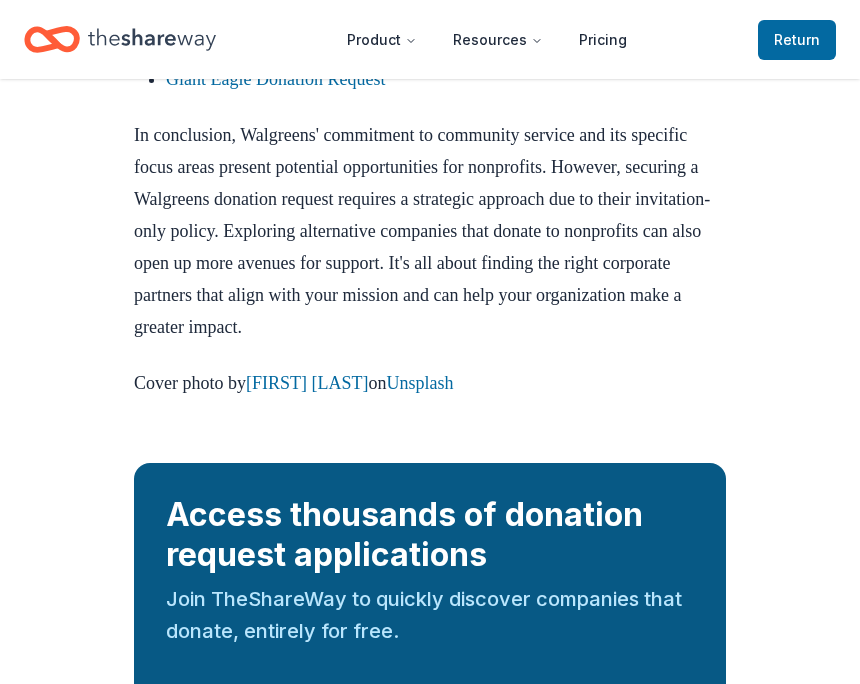 scroll, scrollTop: 1914, scrollLeft: 0, axis: vertical 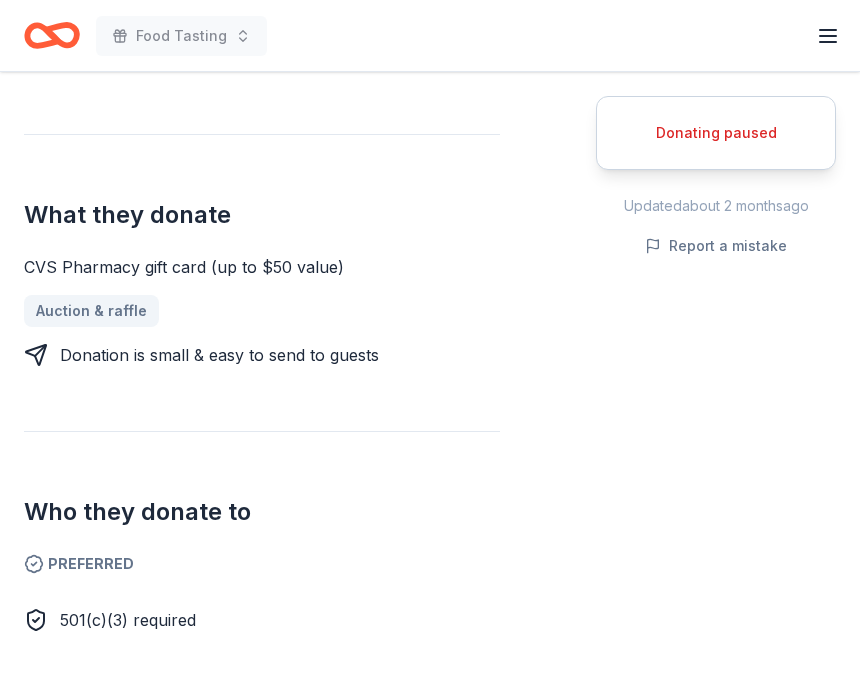 click on "Auction & raffle" at bounding box center (91, 311) 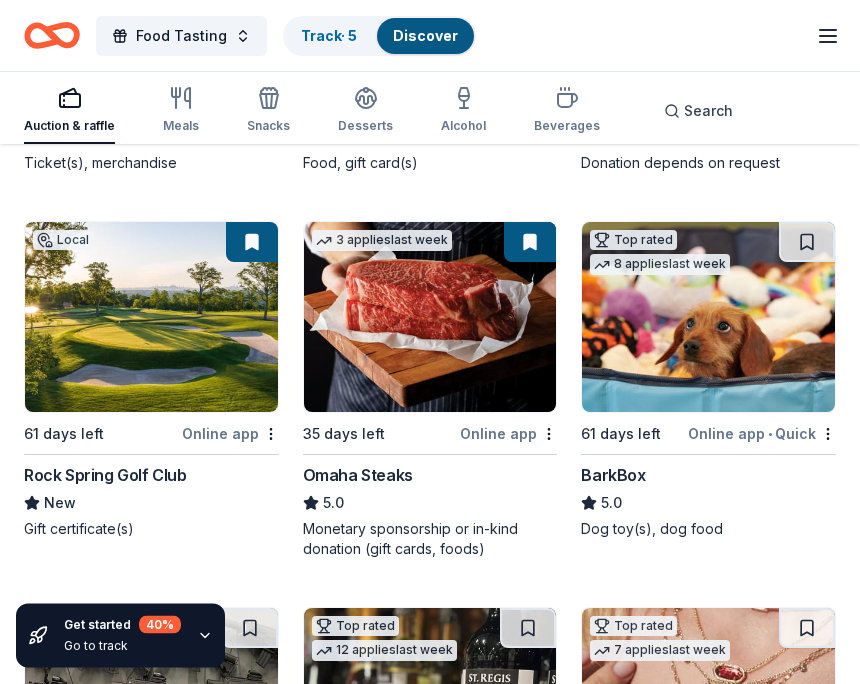 scroll, scrollTop: 513, scrollLeft: 0, axis: vertical 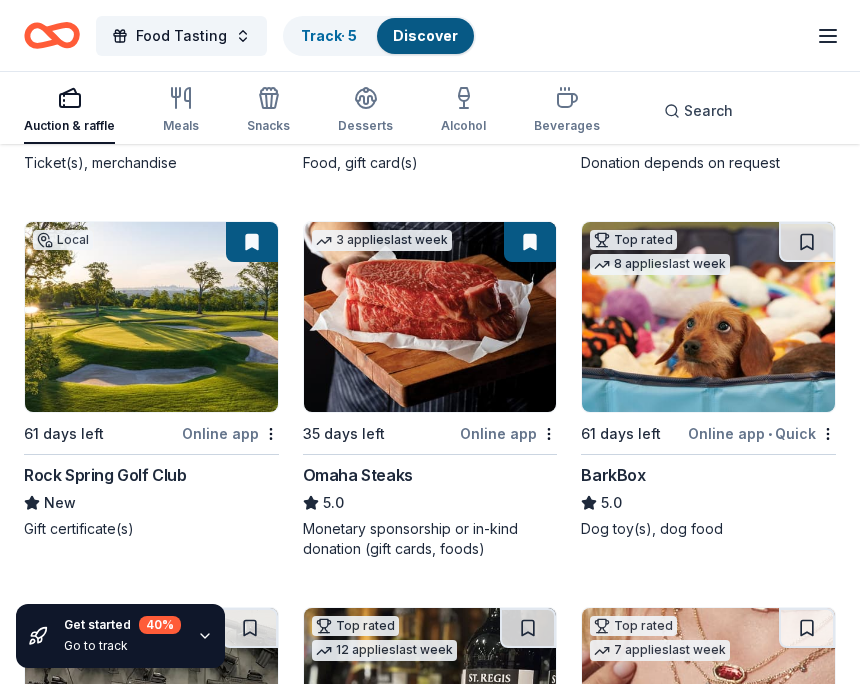 click at bounding box center (151, 317) 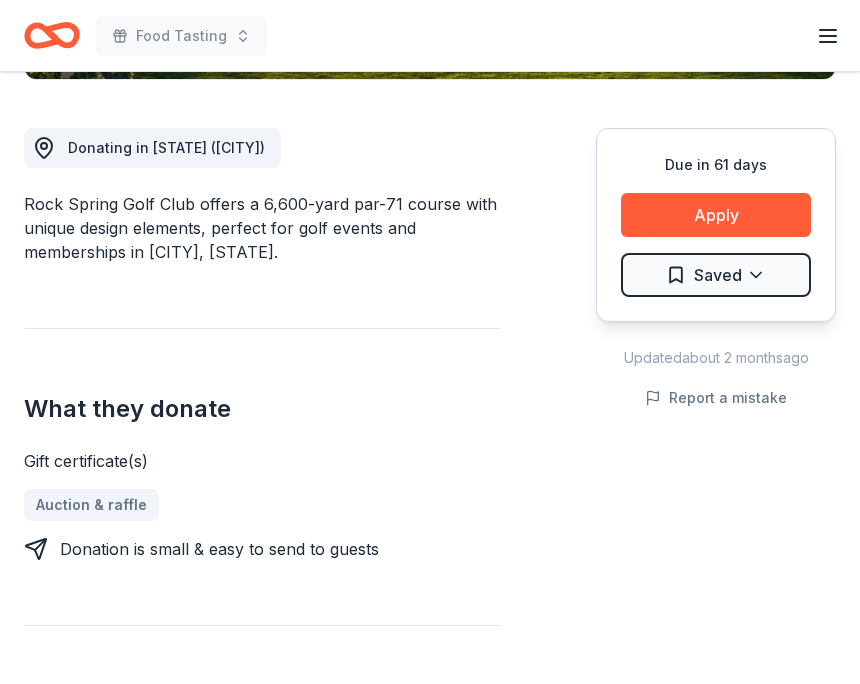 scroll, scrollTop: 530, scrollLeft: 0, axis: vertical 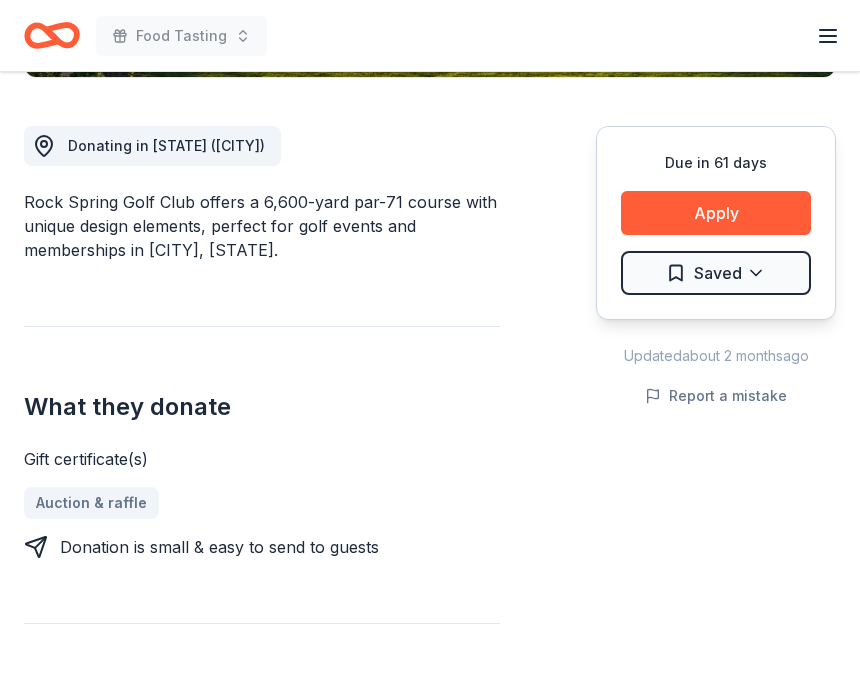 click on "Auction & raffle" at bounding box center (91, 503) 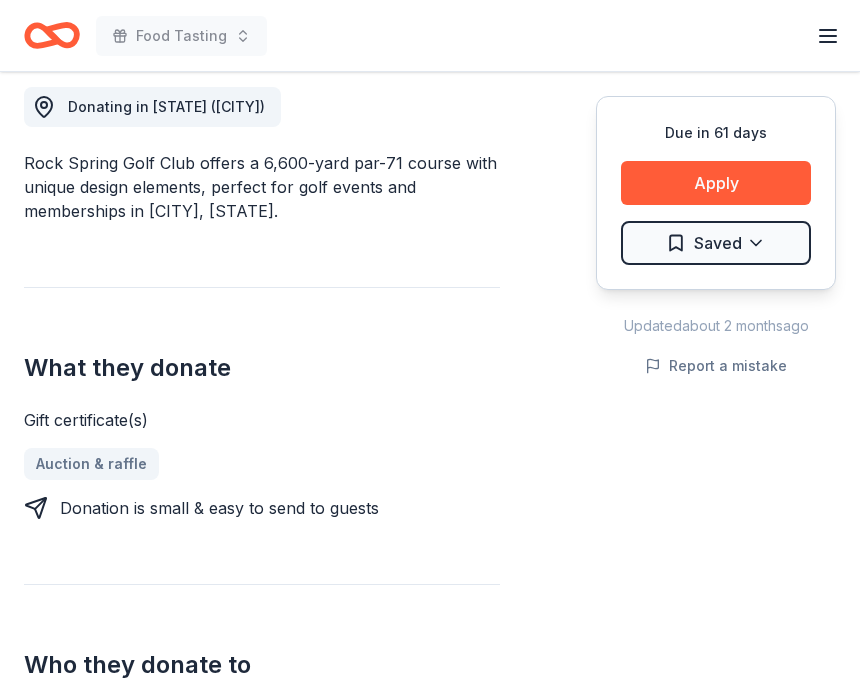 scroll, scrollTop: 568, scrollLeft: 0, axis: vertical 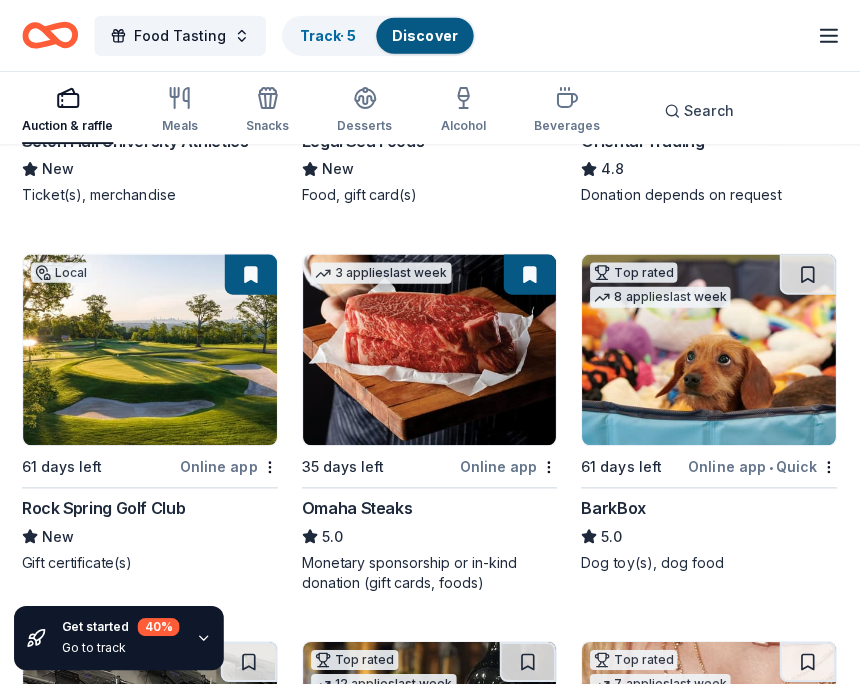 click at bounding box center (151, 349) 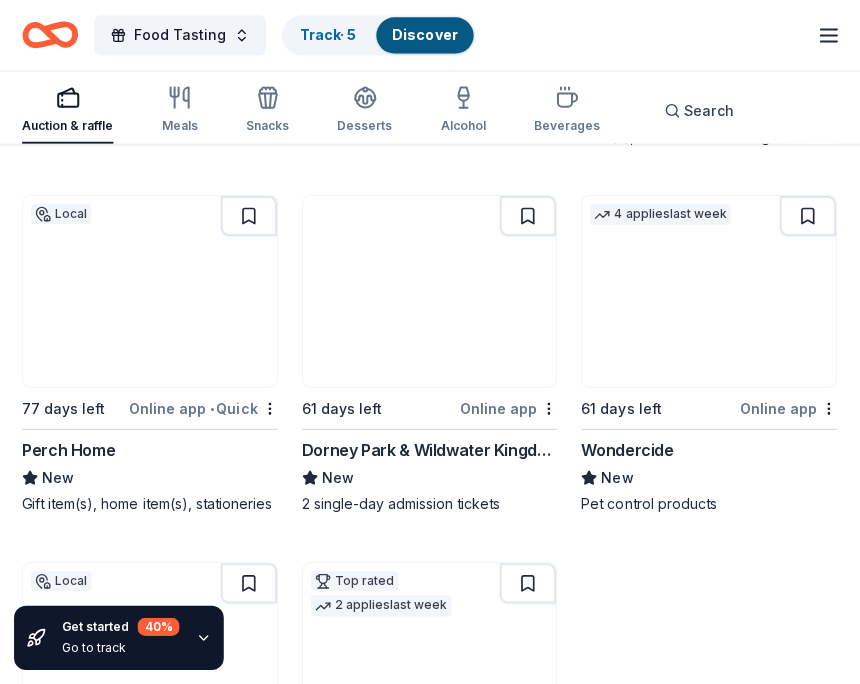 scroll, scrollTop: 2064, scrollLeft: 0, axis: vertical 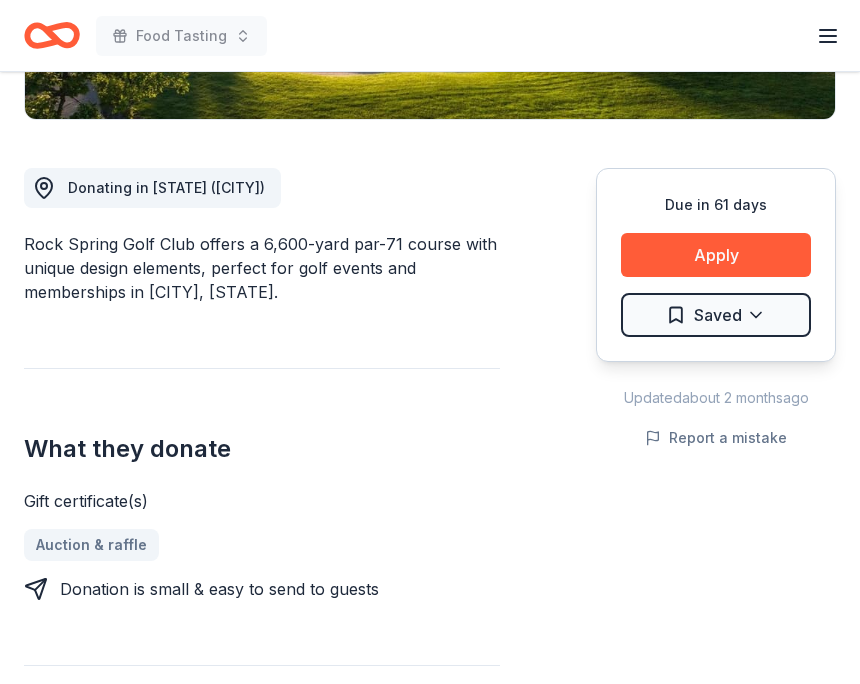 click on "Apply" at bounding box center [716, 256] 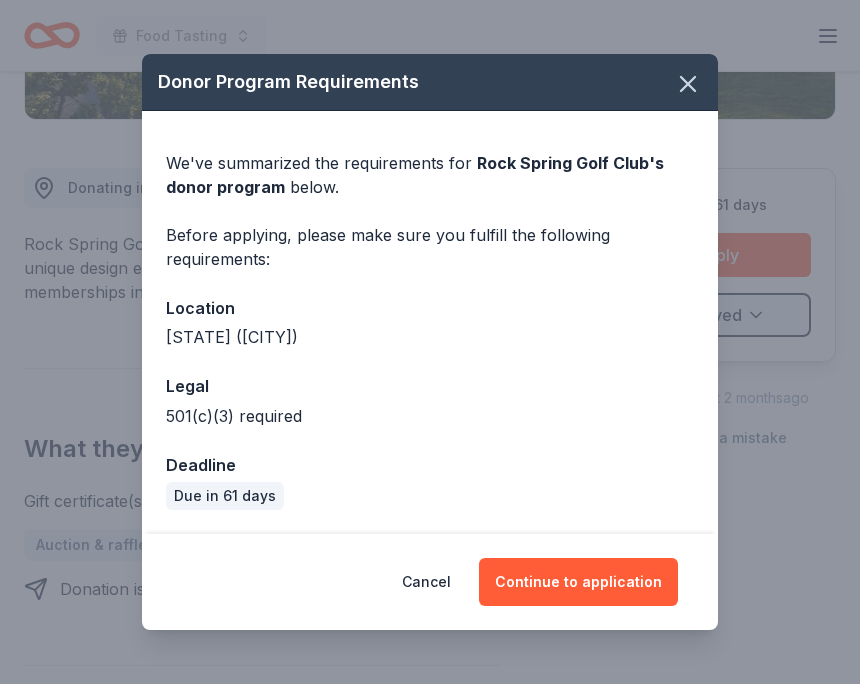 click on "Continue to application" at bounding box center [578, 582] 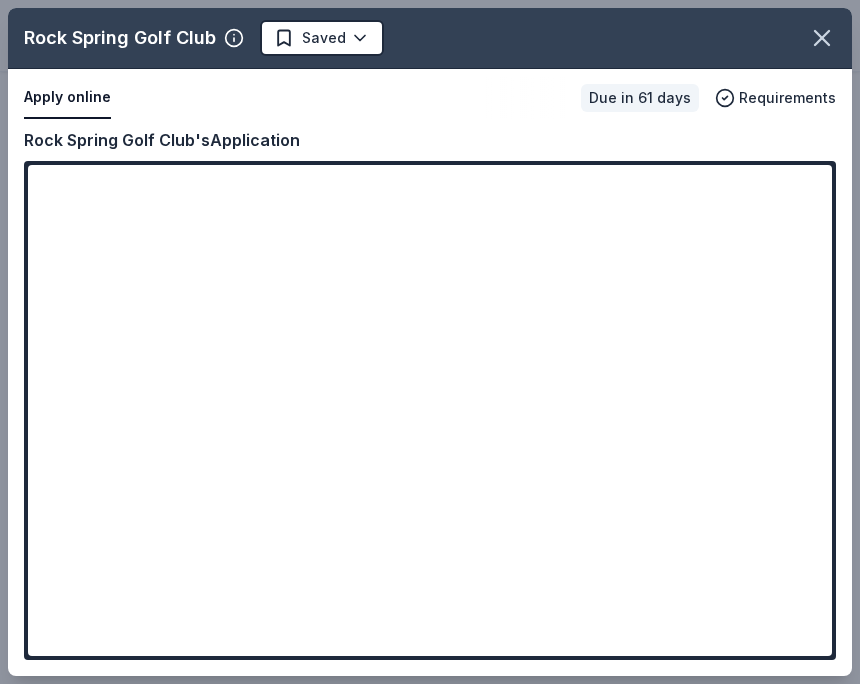 click on "Rock Spring Golf Club Saved Apply online Due in 61 days Requirements Copy and paste your information: Event information Edit Name Food Tasting Click here to copy the relevant content to use as needed. Step  1 / 2 Next Date 11/03/25 Attendance 400 Mailing address Description Money is being raised to be donated to charitable organizations. Organization information Edit Name Rotary Club Of Livingston Foundation Inc Website Fill in using "Edit" EIN 27-1372199 Mission statement Rotary Club Of Livingston Foundation Inc is a nonprofit organization focused on philanthrophy, voluntarism, or grantmaking. It is based in Livingston, NJ. It received its nonprofit status in 2010. Rock Spring Golf Club's  Application" at bounding box center (430, 342) 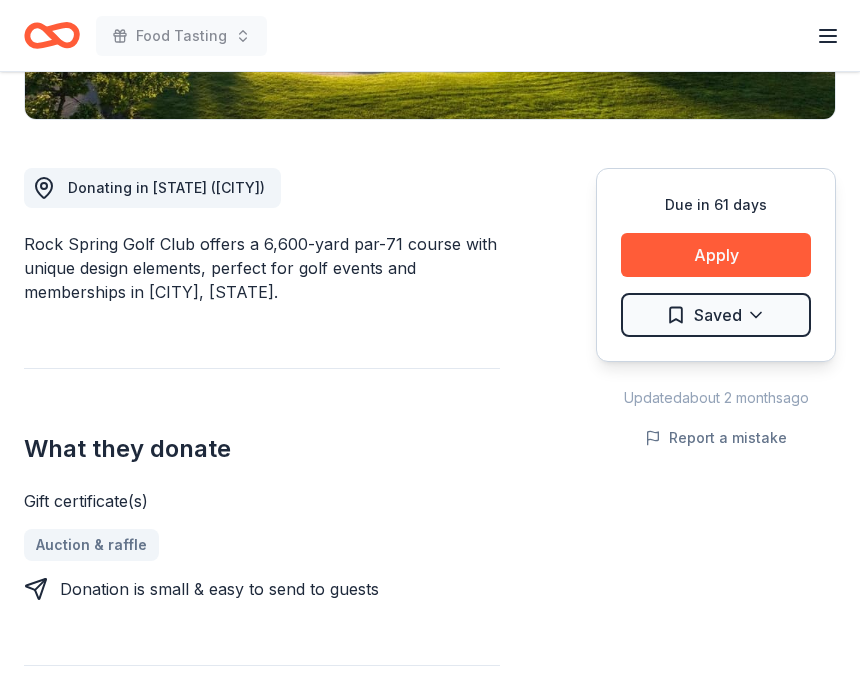 click on "Apply" at bounding box center (716, 255) 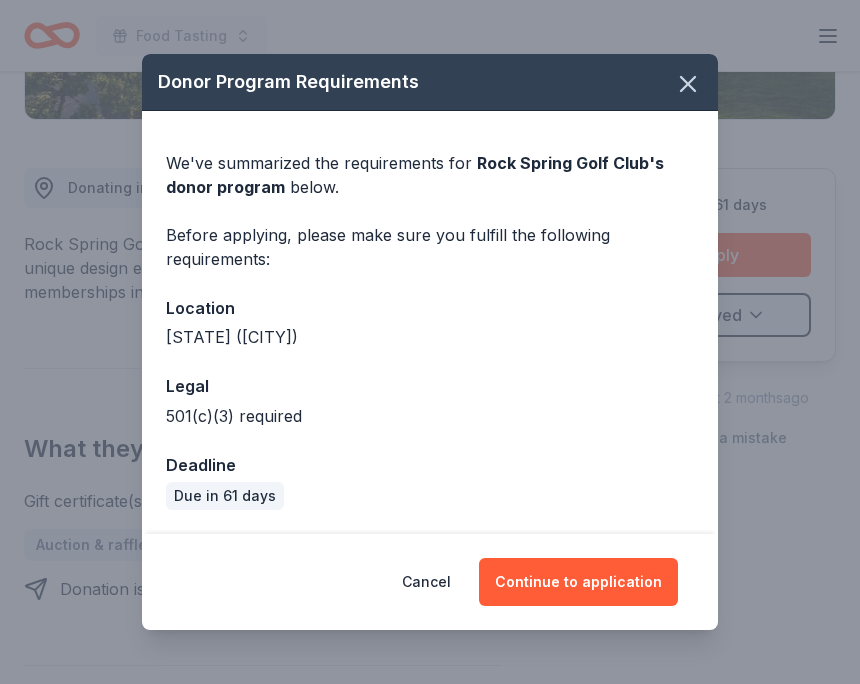 click on "Continue to application" at bounding box center [578, 582] 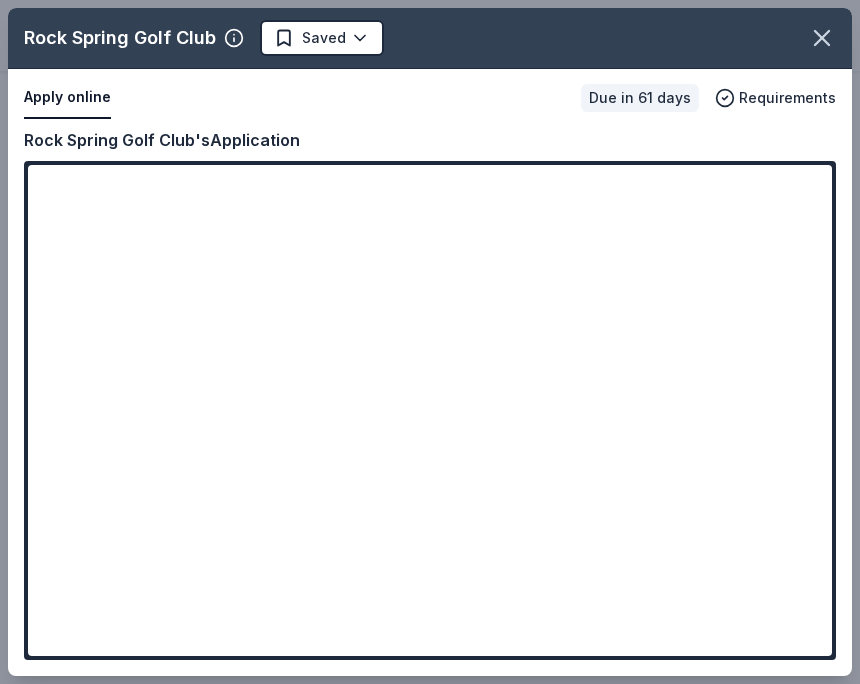 click on "Rock Spring Golf Club Saved Apply online Due in 61 days Requirements Copy and paste your information: Event information Edit Name Food Tasting Click here to copy the relevant content to use as needed. Step  1 / 2 Next Date 11/03/25 Attendance 400 Mailing address Description Money is being raised to be donated to charitable organizations. Organization information Edit Name Rotary Club Of Livingston Foundation Inc Website Fill in using "Edit" EIN 27-1372199 Mission statement Rotary Club Of Livingston Foundation Inc is a nonprofit organization focused on philanthrophy, voluntarism, or grantmaking. It is based in Livingston, NJ. It received its nonprofit status in 2010. Rock Spring Golf Club's  Application" at bounding box center (430, 342) 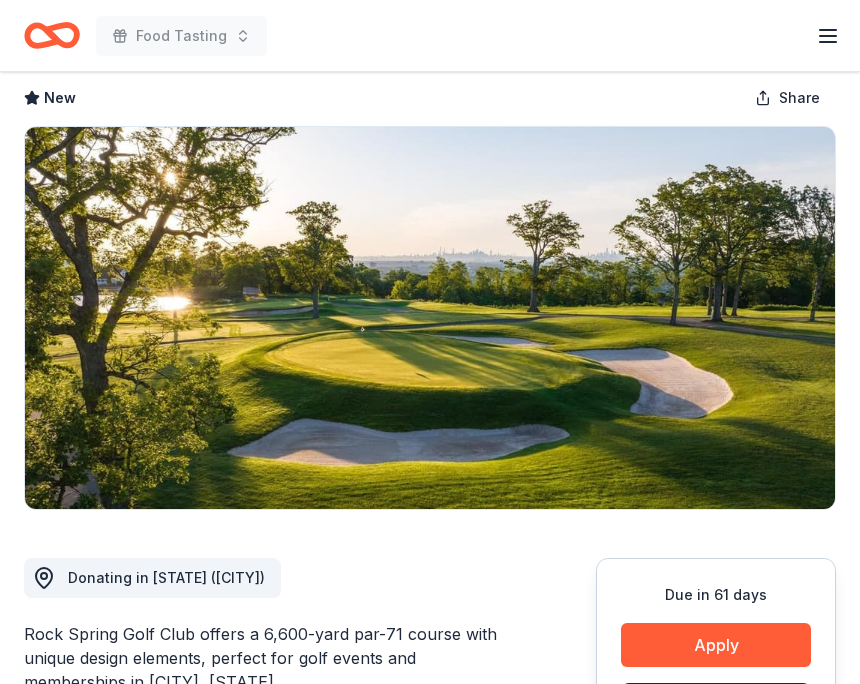 scroll, scrollTop: 0, scrollLeft: 0, axis: both 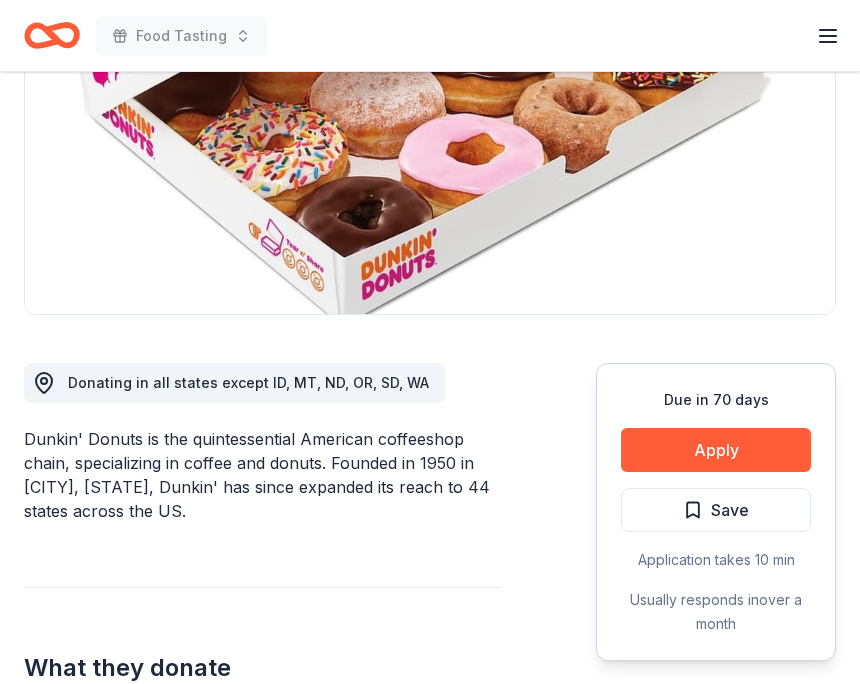 click on "Apply" at bounding box center [716, 451] 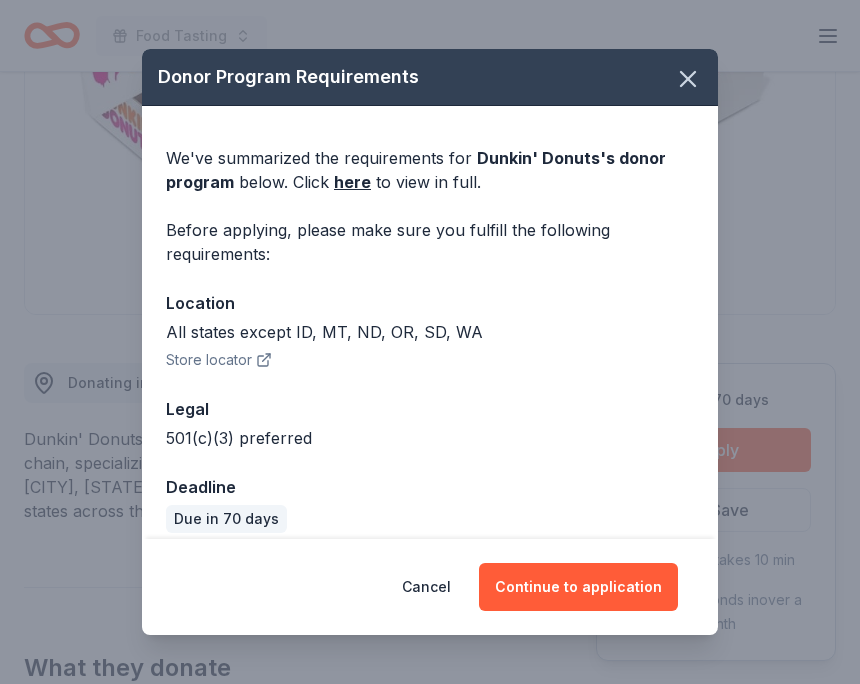 click on "Continue to application" at bounding box center (578, 587) 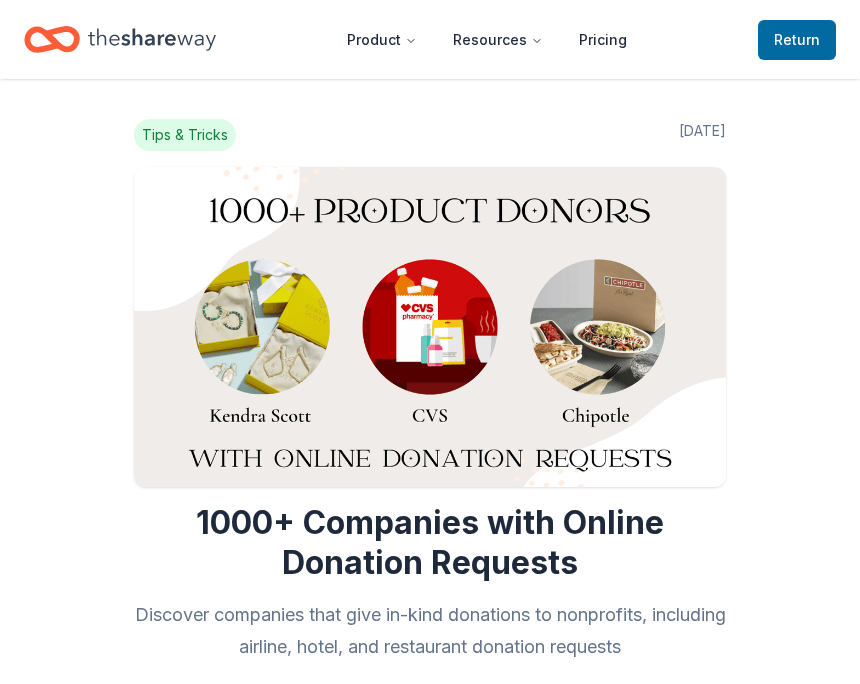 scroll, scrollTop: 0, scrollLeft: 0, axis: both 